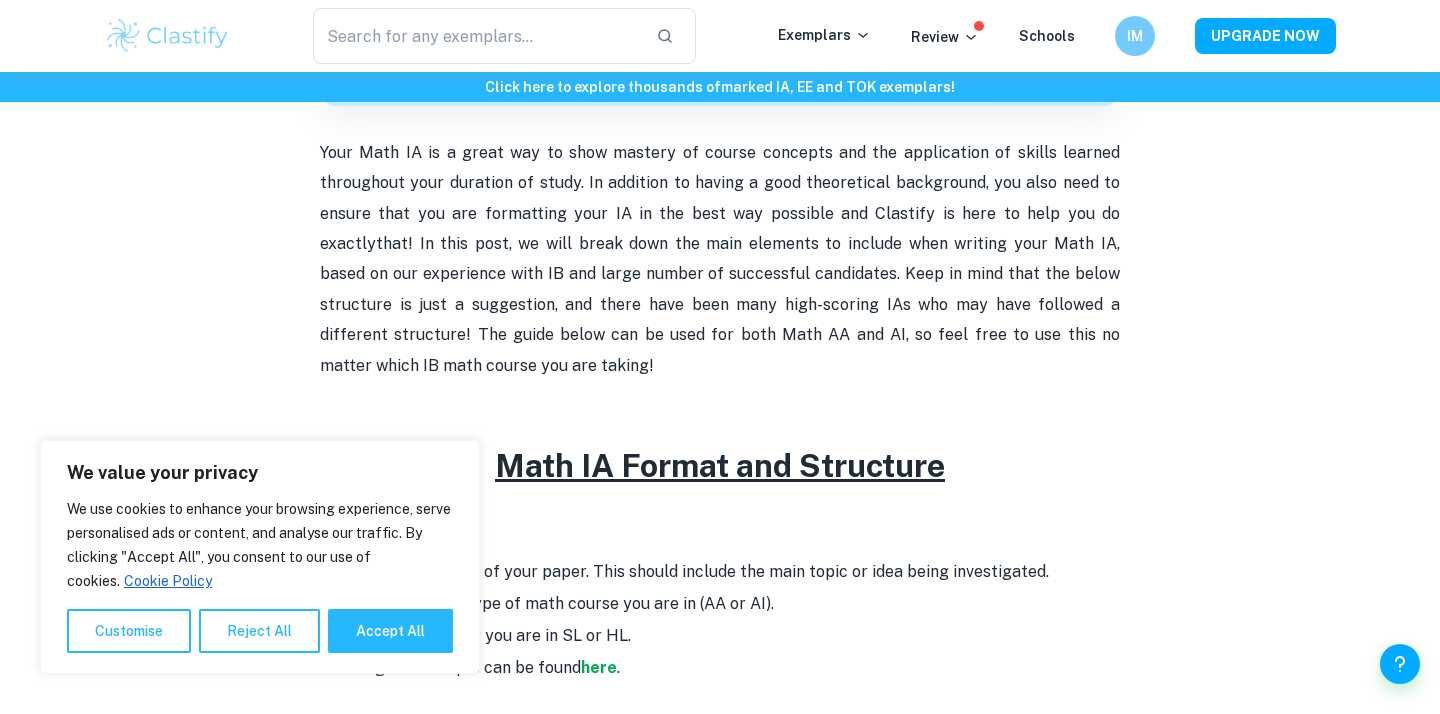 scroll, scrollTop: 690, scrollLeft: 0, axis: vertical 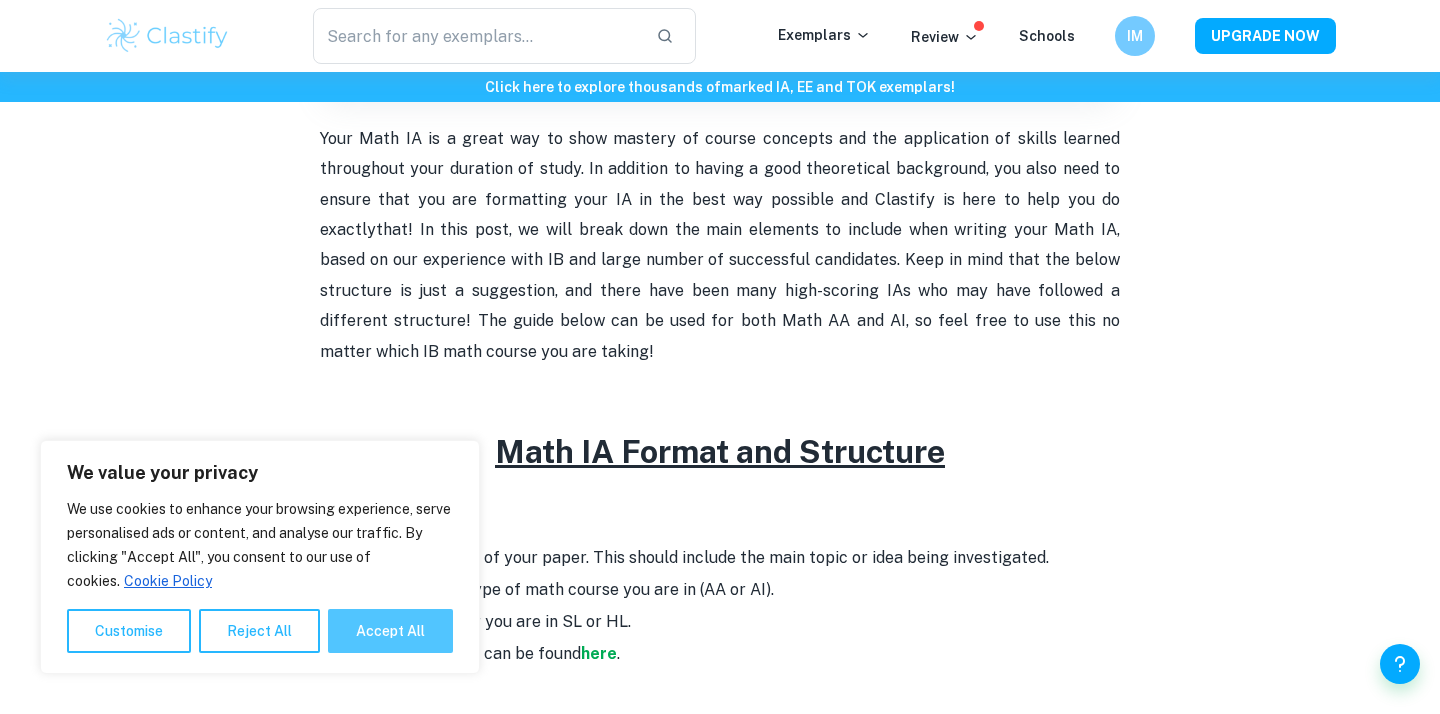 click on "Accept All" at bounding box center (390, 631) 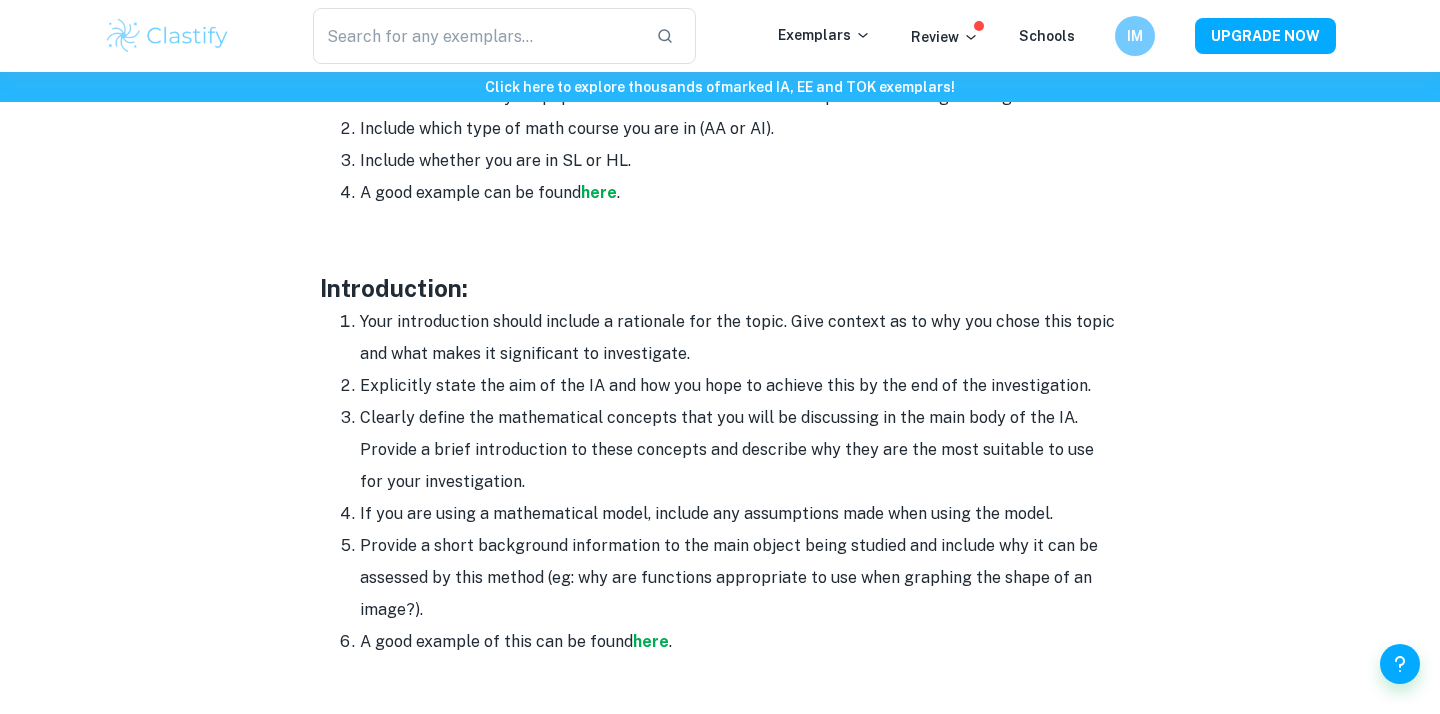 scroll, scrollTop: 1206, scrollLeft: 0, axis: vertical 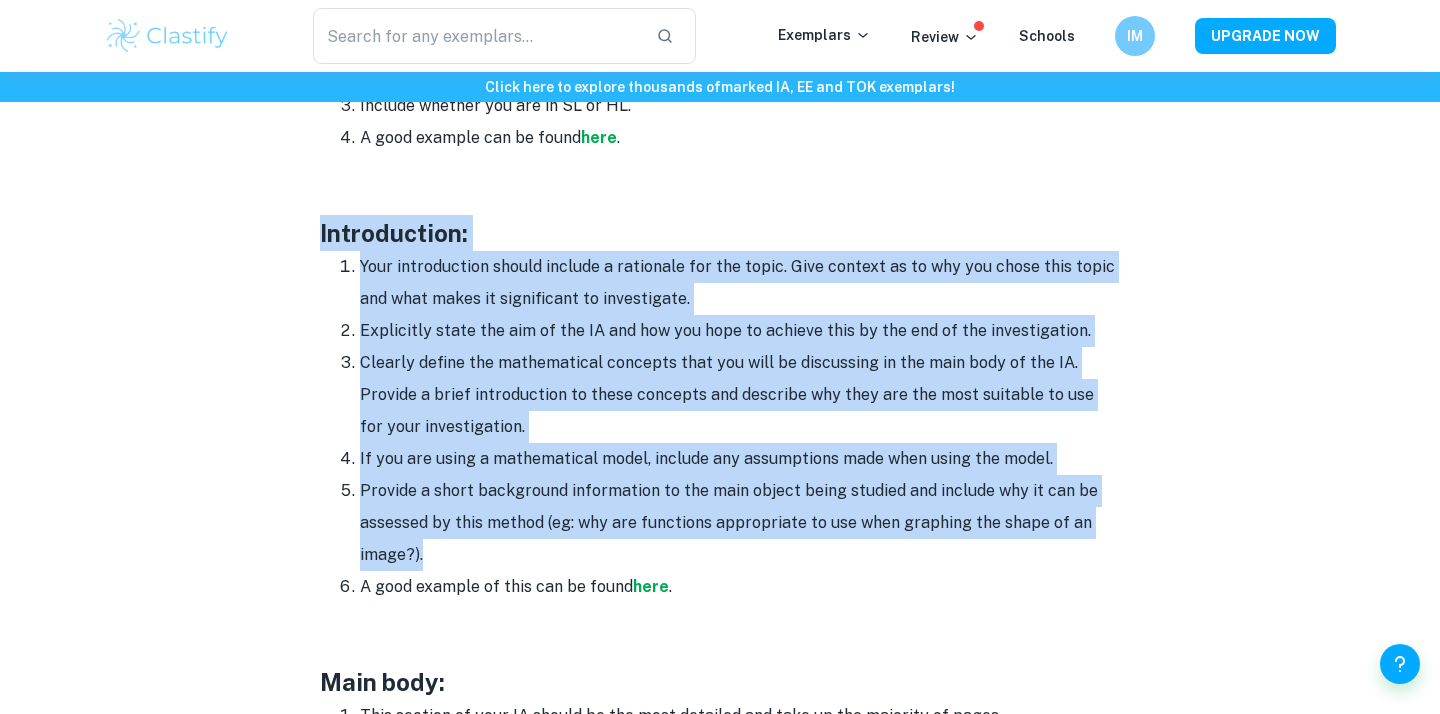 drag, startPoint x: 432, startPoint y: 552, endPoint x: 317, endPoint y: 221, distance: 350.40833 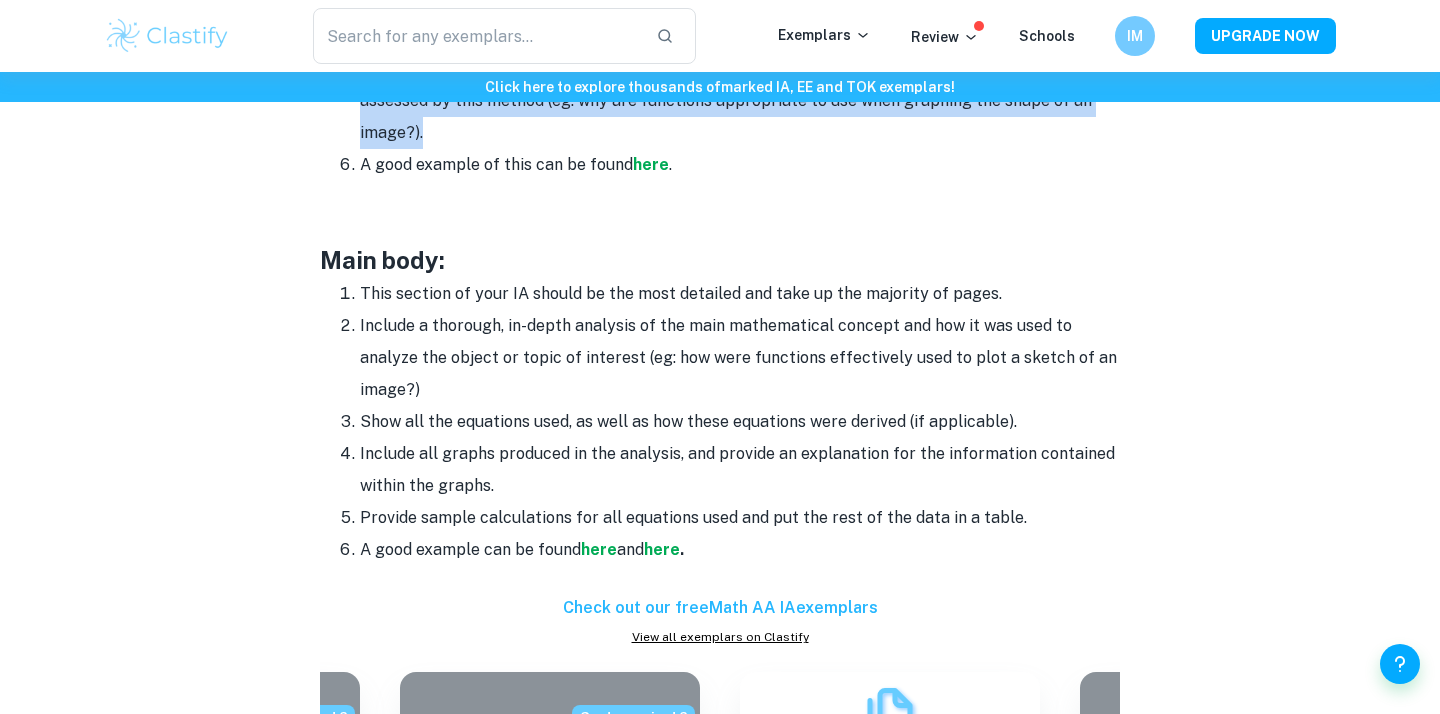 scroll, scrollTop: 1627, scrollLeft: 0, axis: vertical 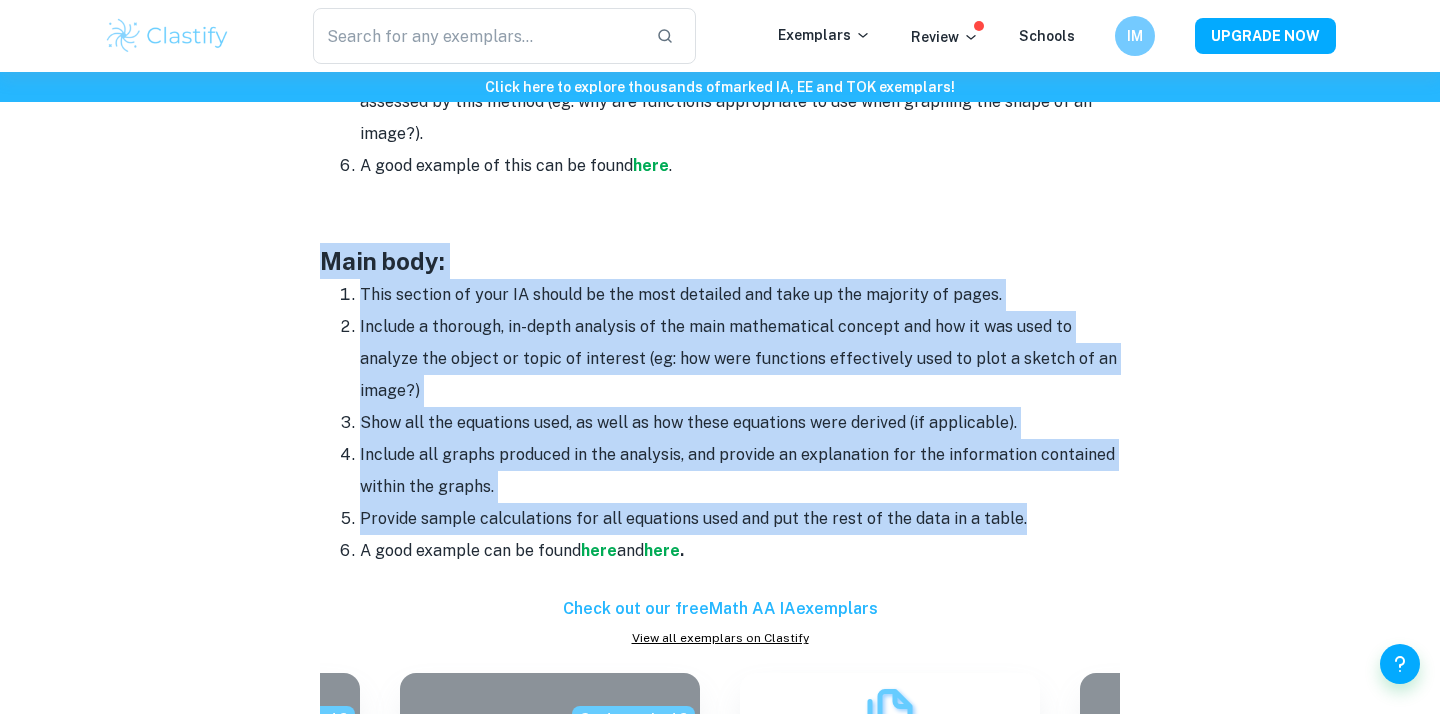 drag, startPoint x: 320, startPoint y: 255, endPoint x: 1062, endPoint y: 526, distance: 789.9399 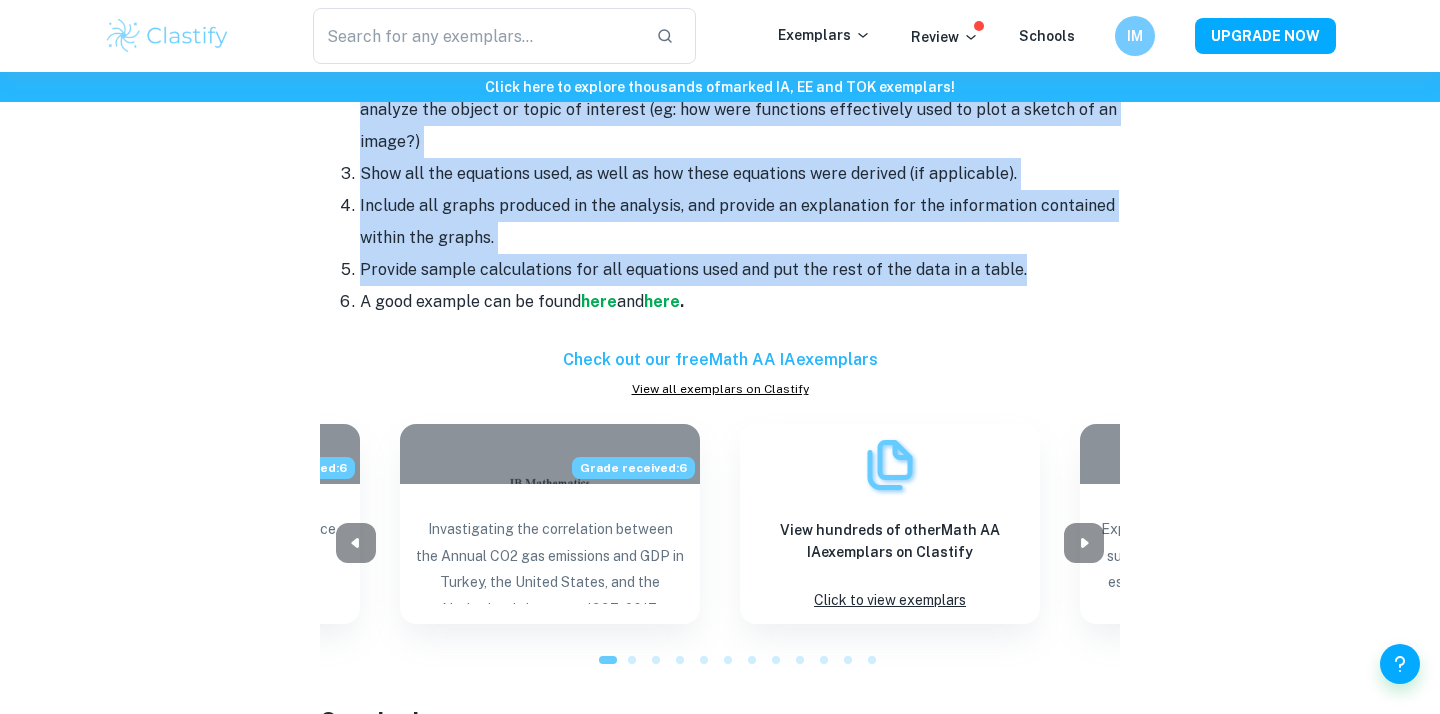 scroll, scrollTop: 1876, scrollLeft: 0, axis: vertical 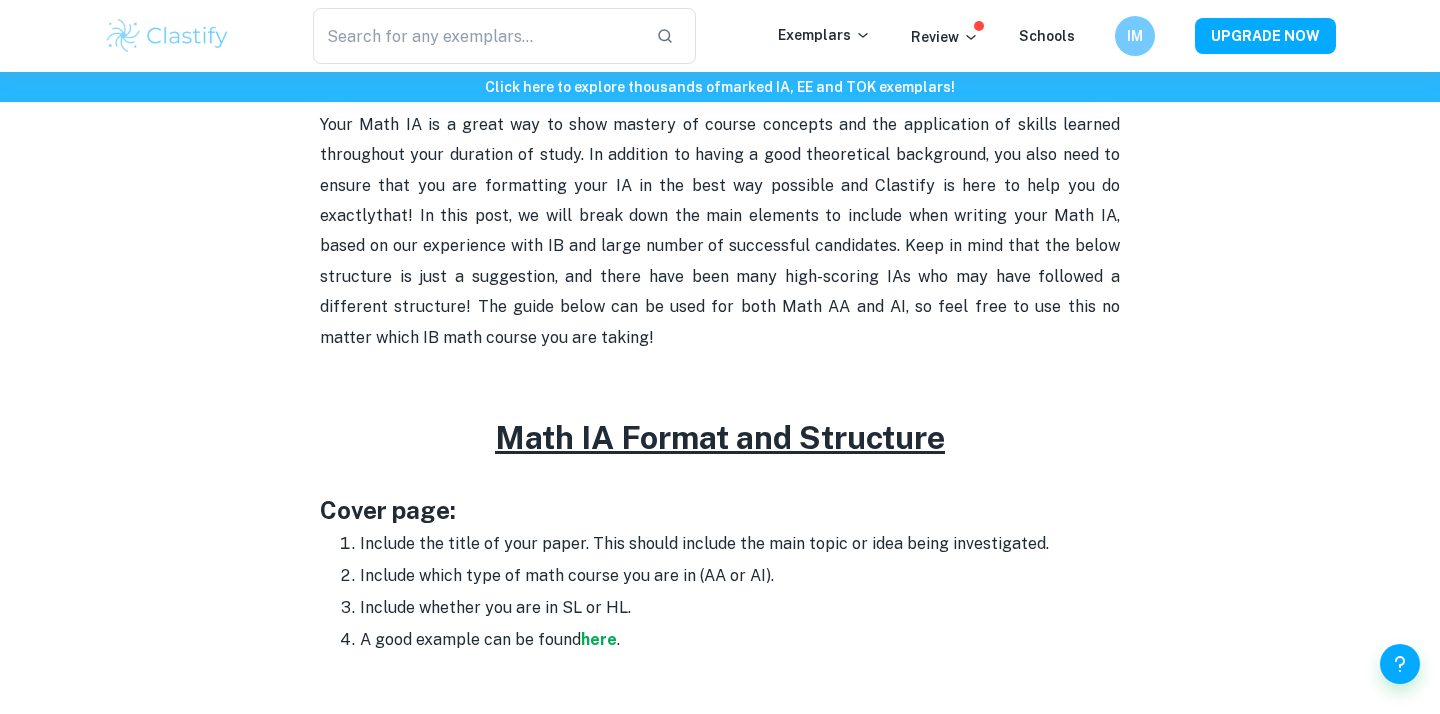 click at bounding box center (720, 368) 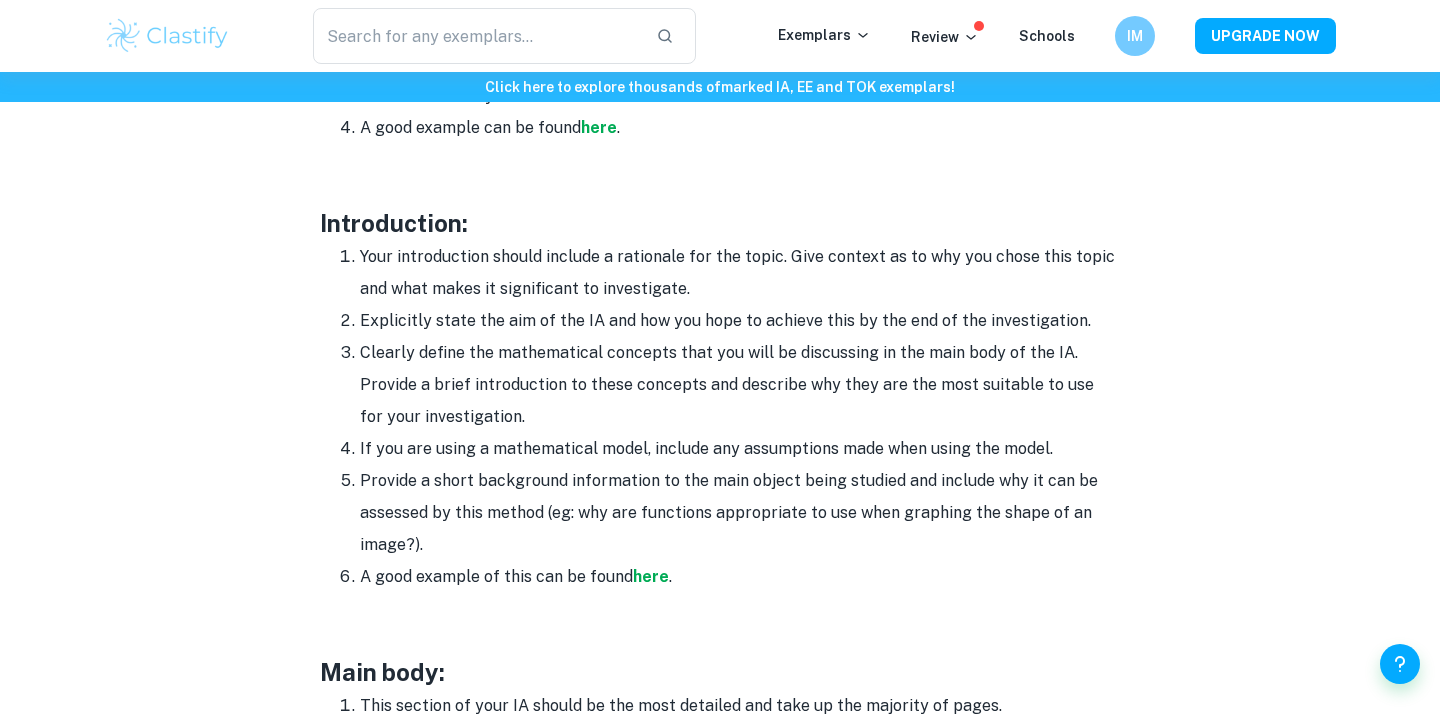 scroll, scrollTop: 1238, scrollLeft: 0, axis: vertical 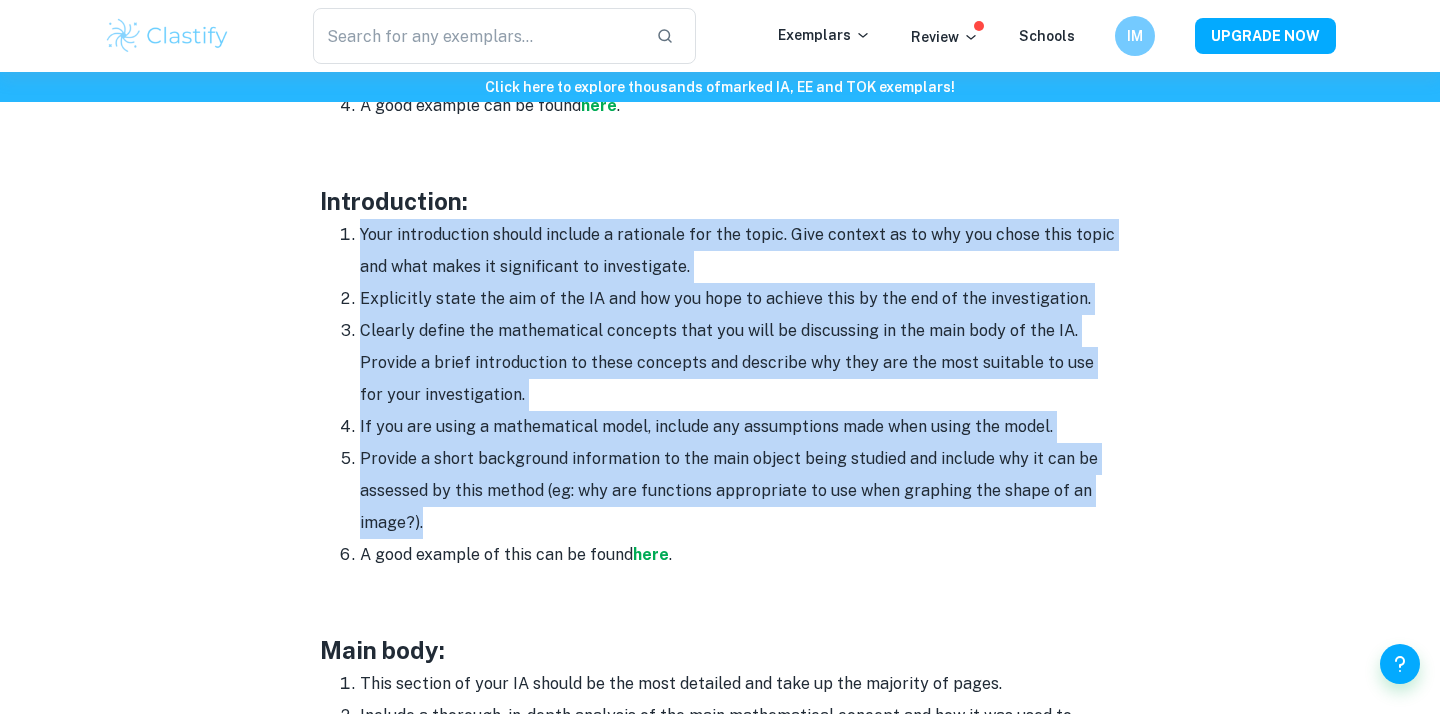 drag, startPoint x: 438, startPoint y: 521, endPoint x: 333, endPoint y: 227, distance: 312.18744 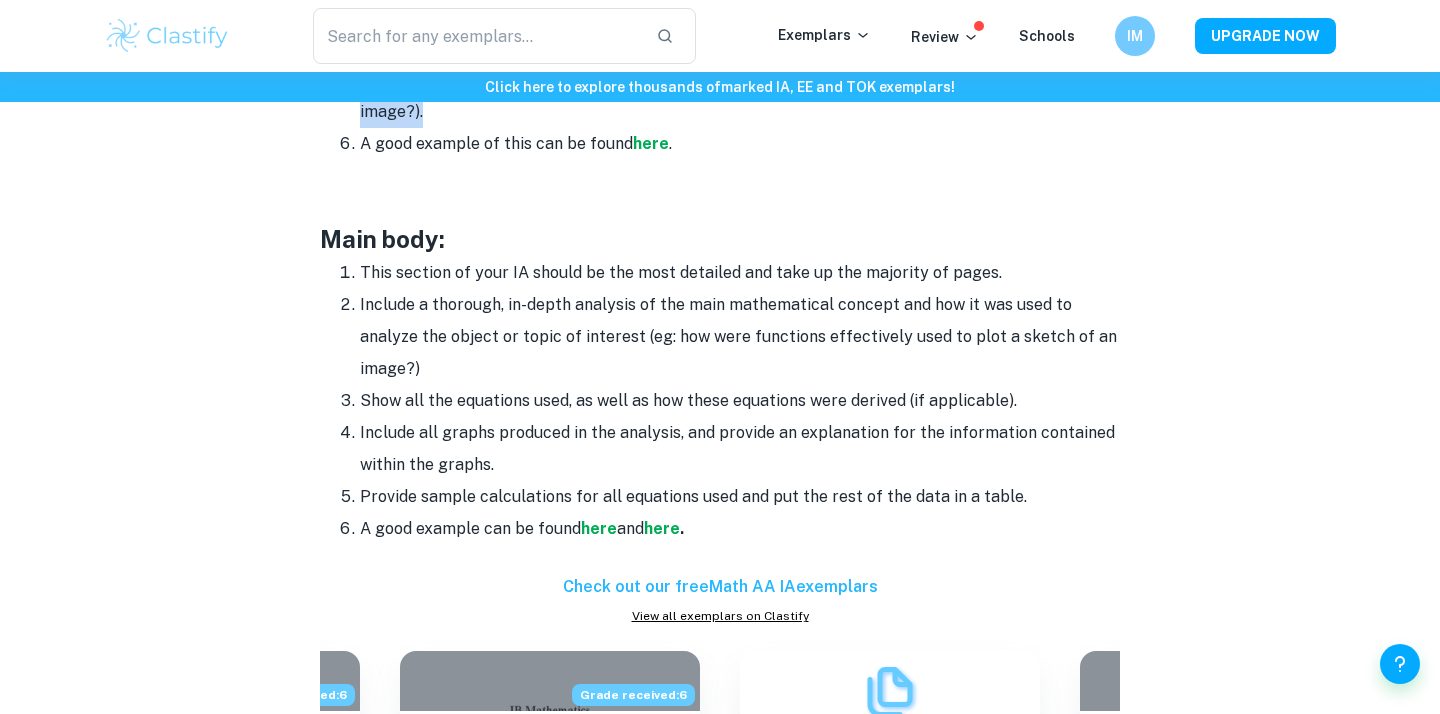 scroll, scrollTop: 1667, scrollLeft: 0, axis: vertical 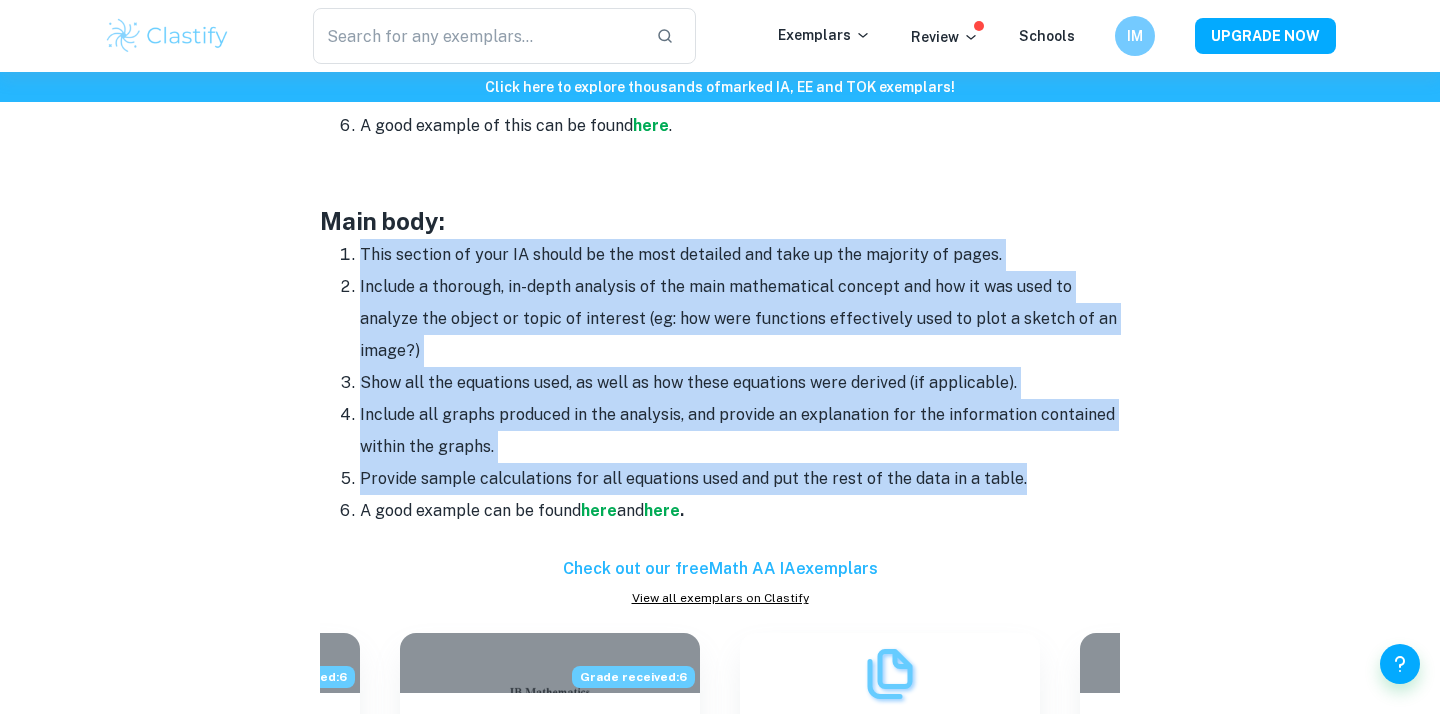 drag, startPoint x: 357, startPoint y: 248, endPoint x: 1020, endPoint y: 473, distance: 700.13855 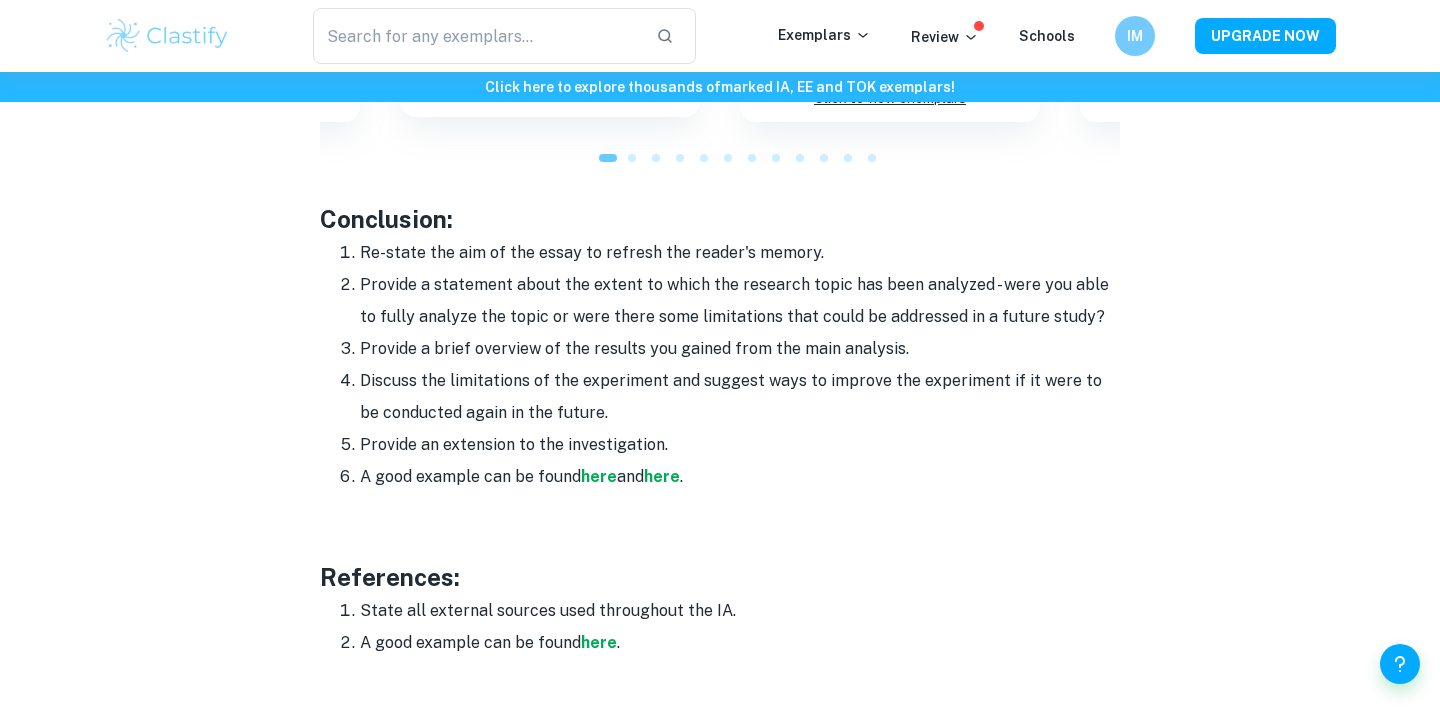 scroll, scrollTop: 2424, scrollLeft: 0, axis: vertical 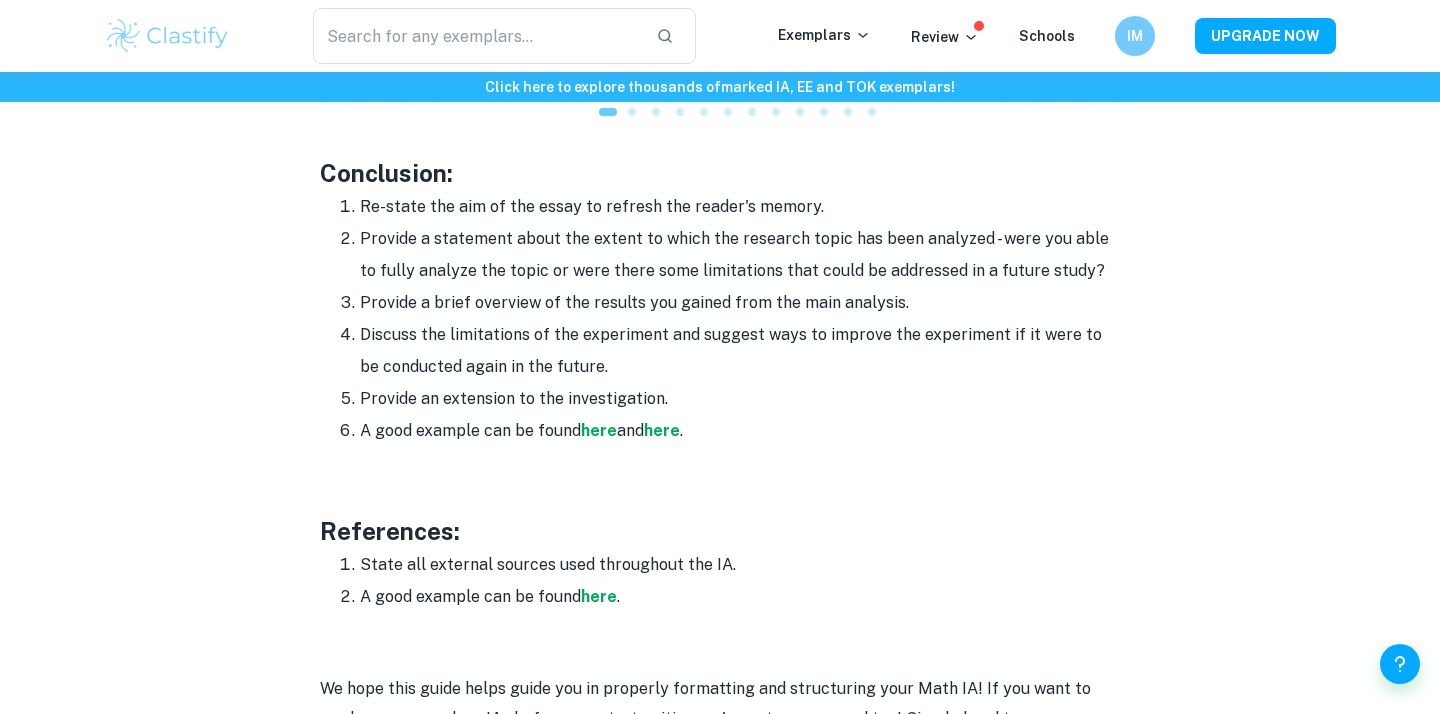 click on "Discuss the limitations of the experiment and suggest ways to improve the experiment if it were to be conducted again in the future." at bounding box center (740, 351) 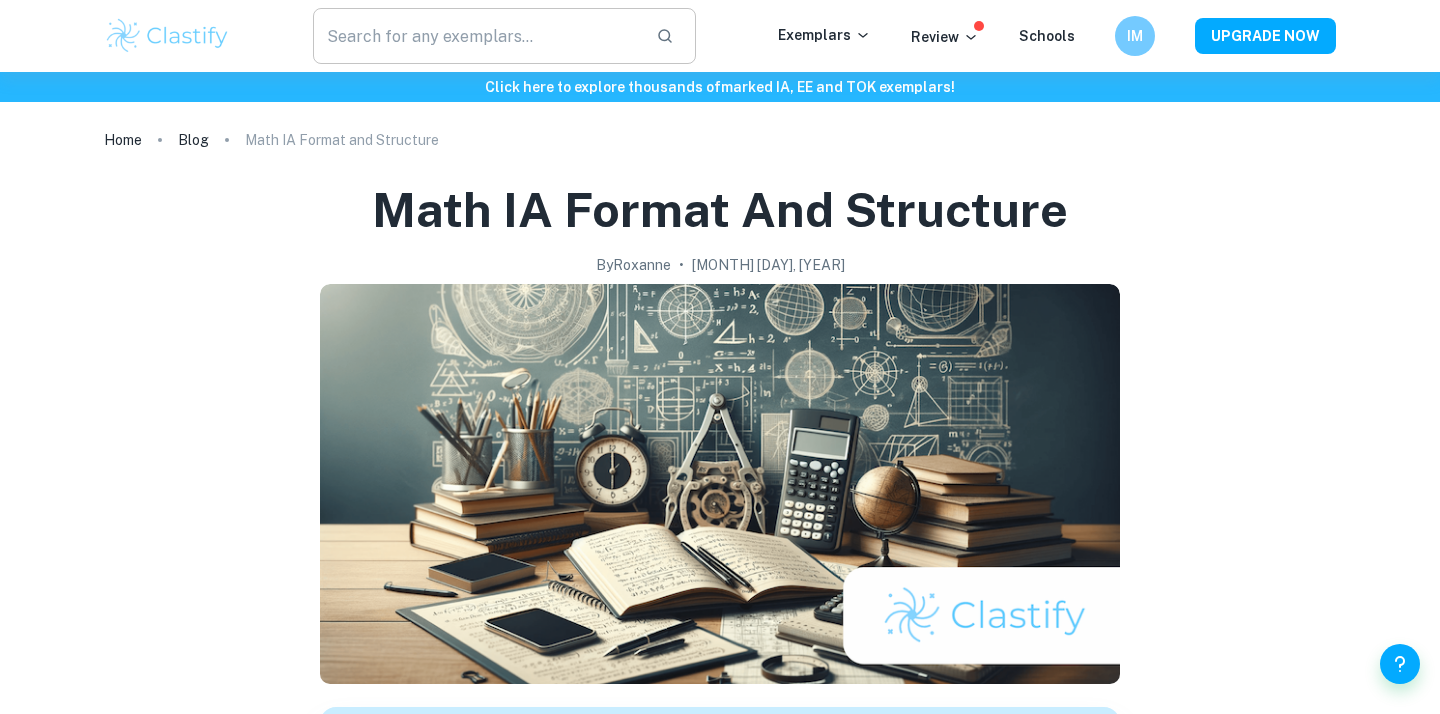 scroll, scrollTop: 0, scrollLeft: 0, axis: both 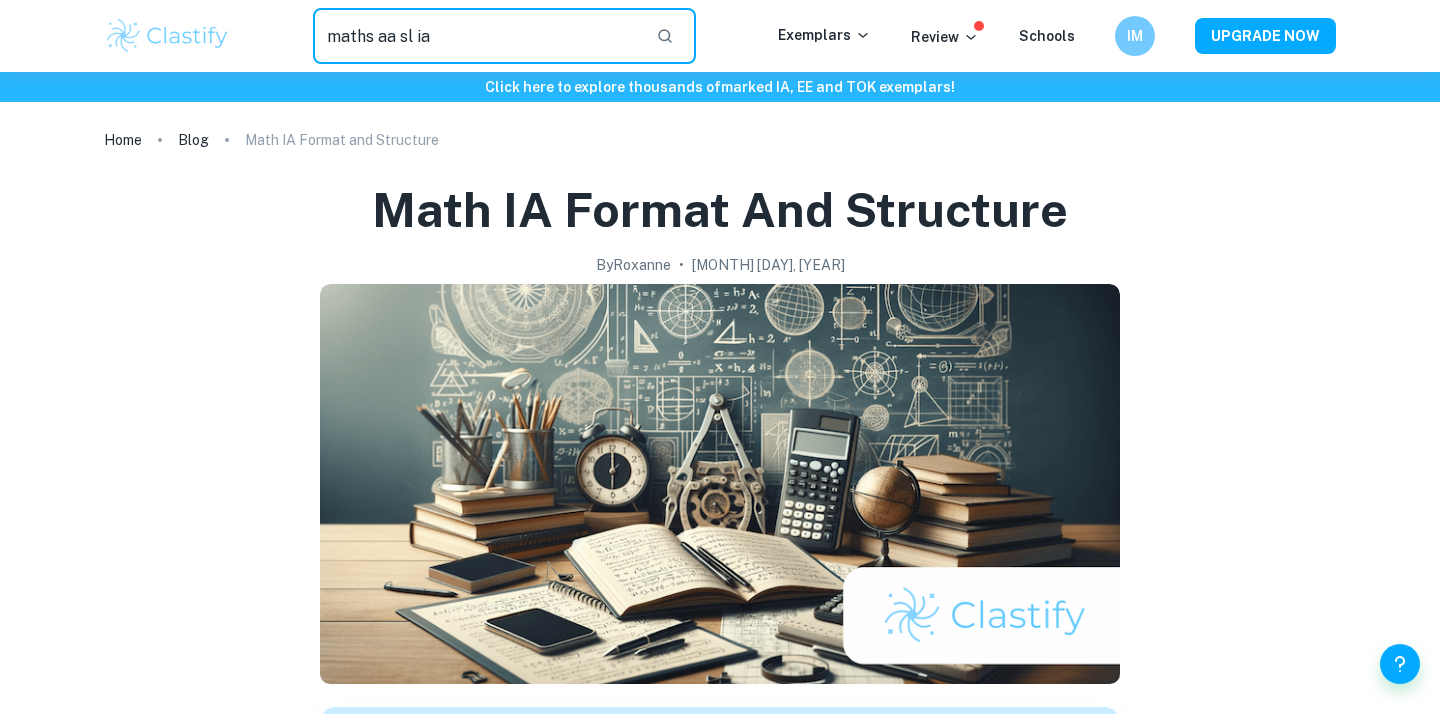 type on "maths aa sl ia" 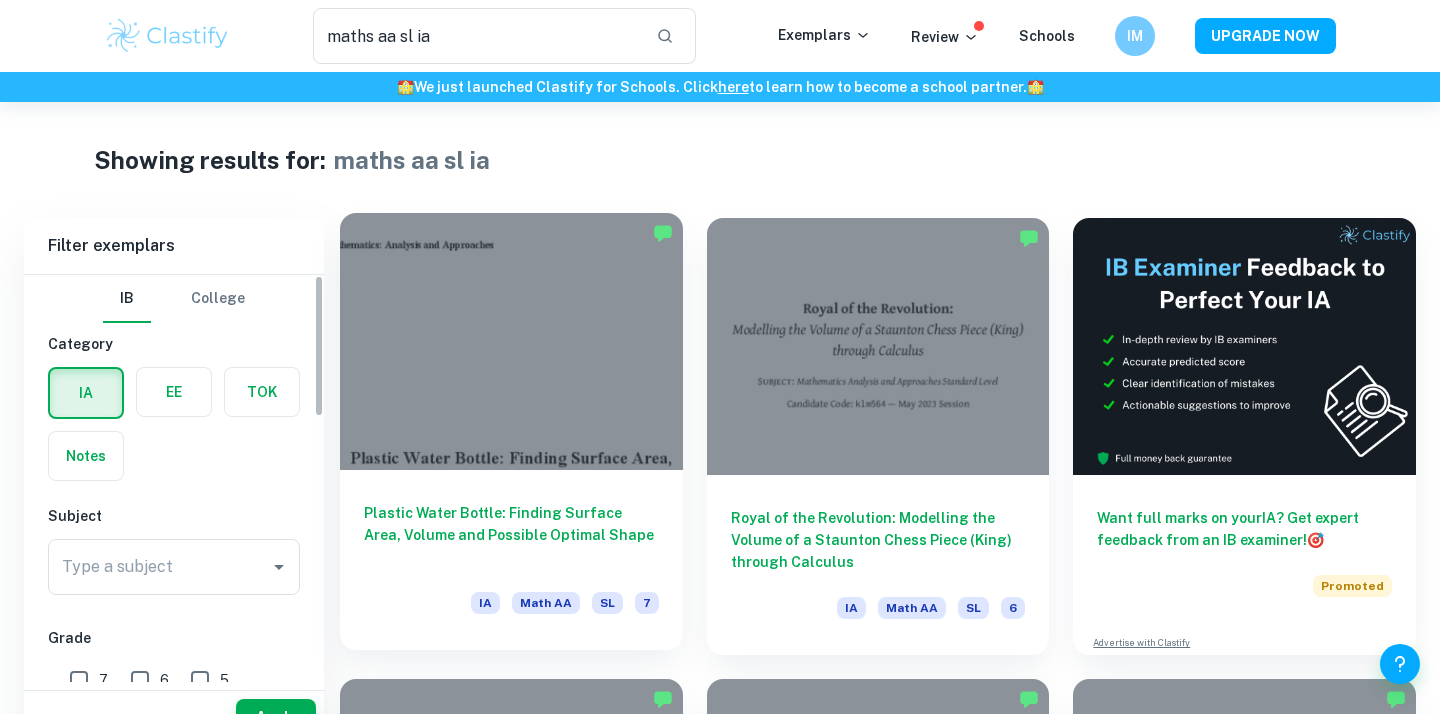 scroll, scrollTop: 48, scrollLeft: 0, axis: vertical 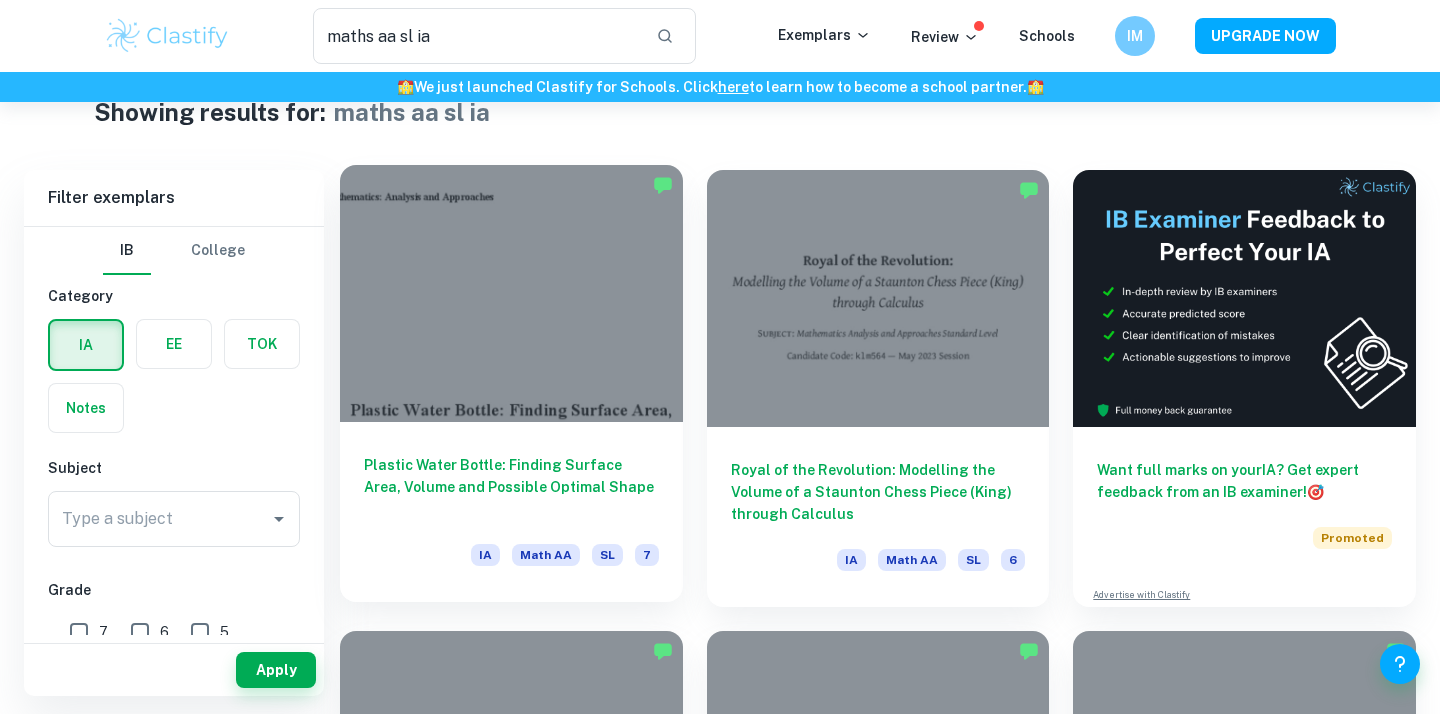 click at bounding box center (511, 293) 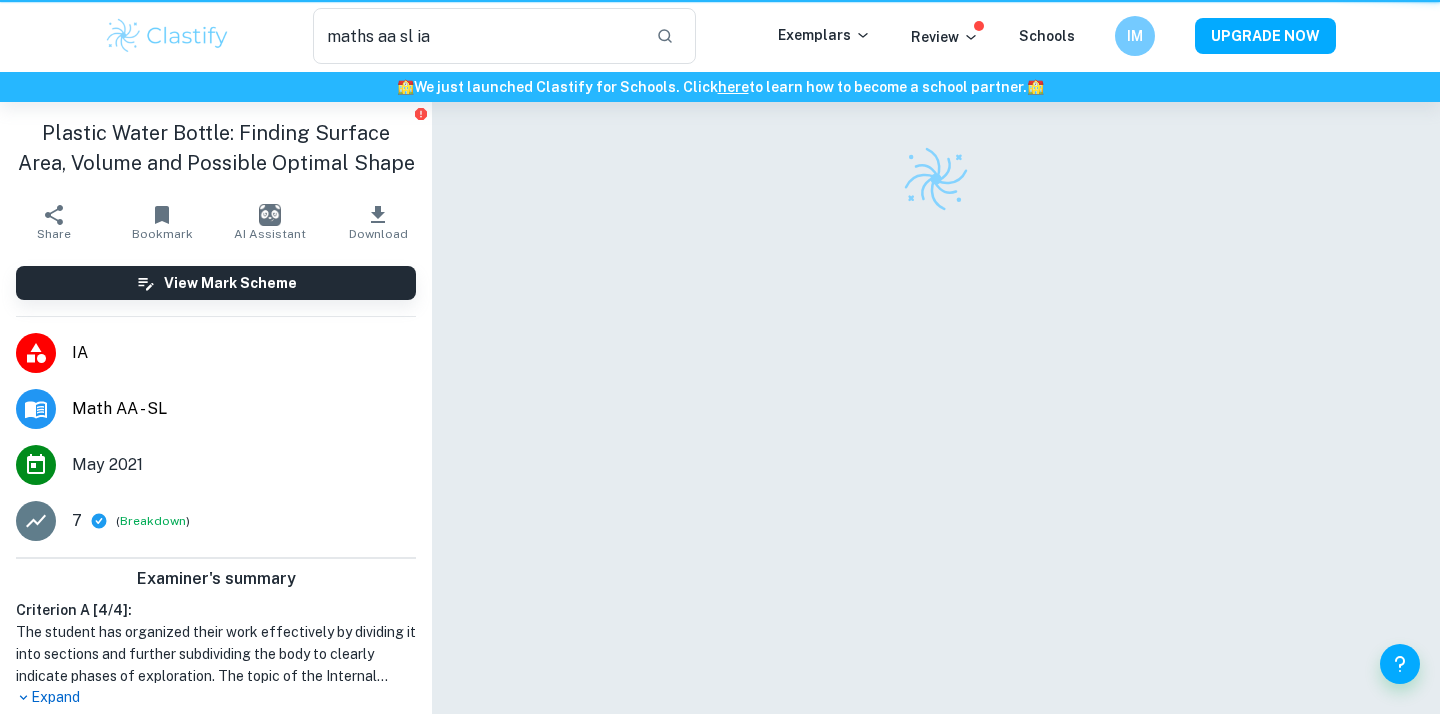 scroll, scrollTop: 0, scrollLeft: 0, axis: both 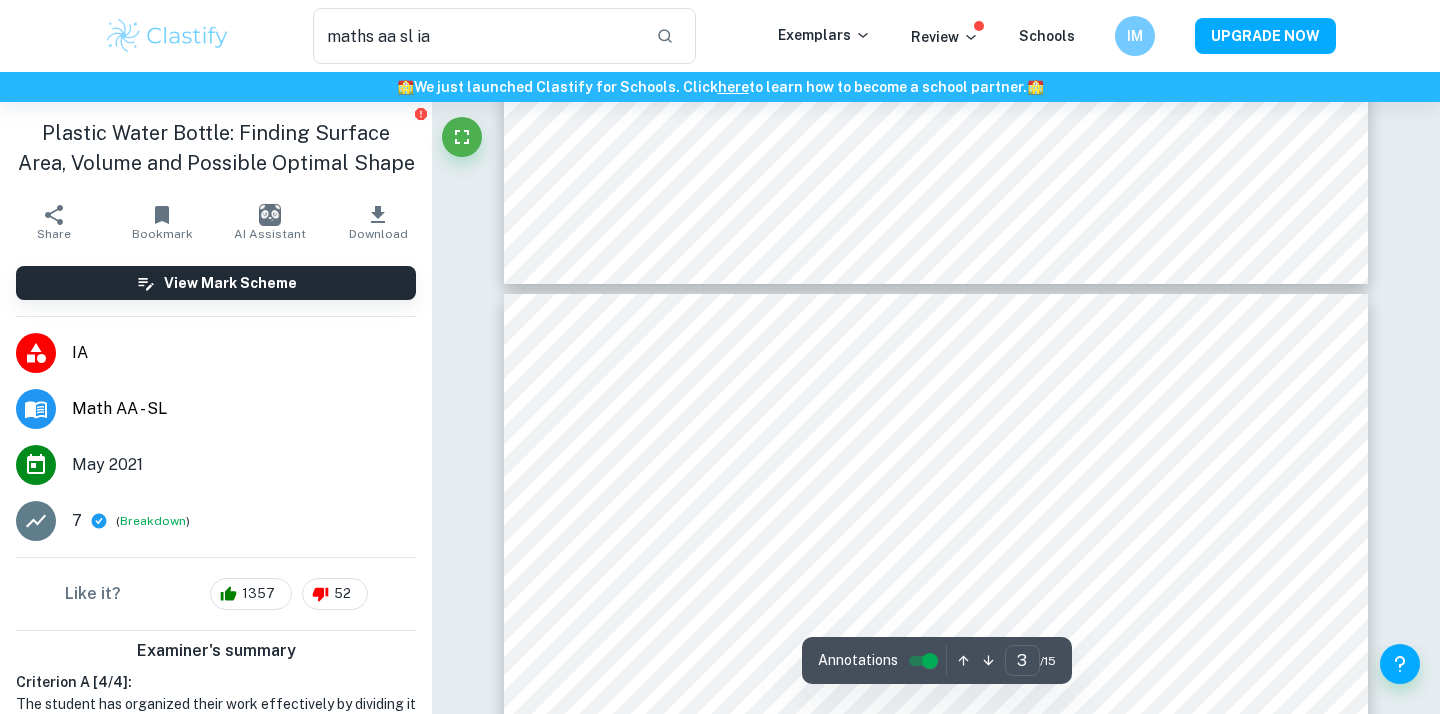 type on "4" 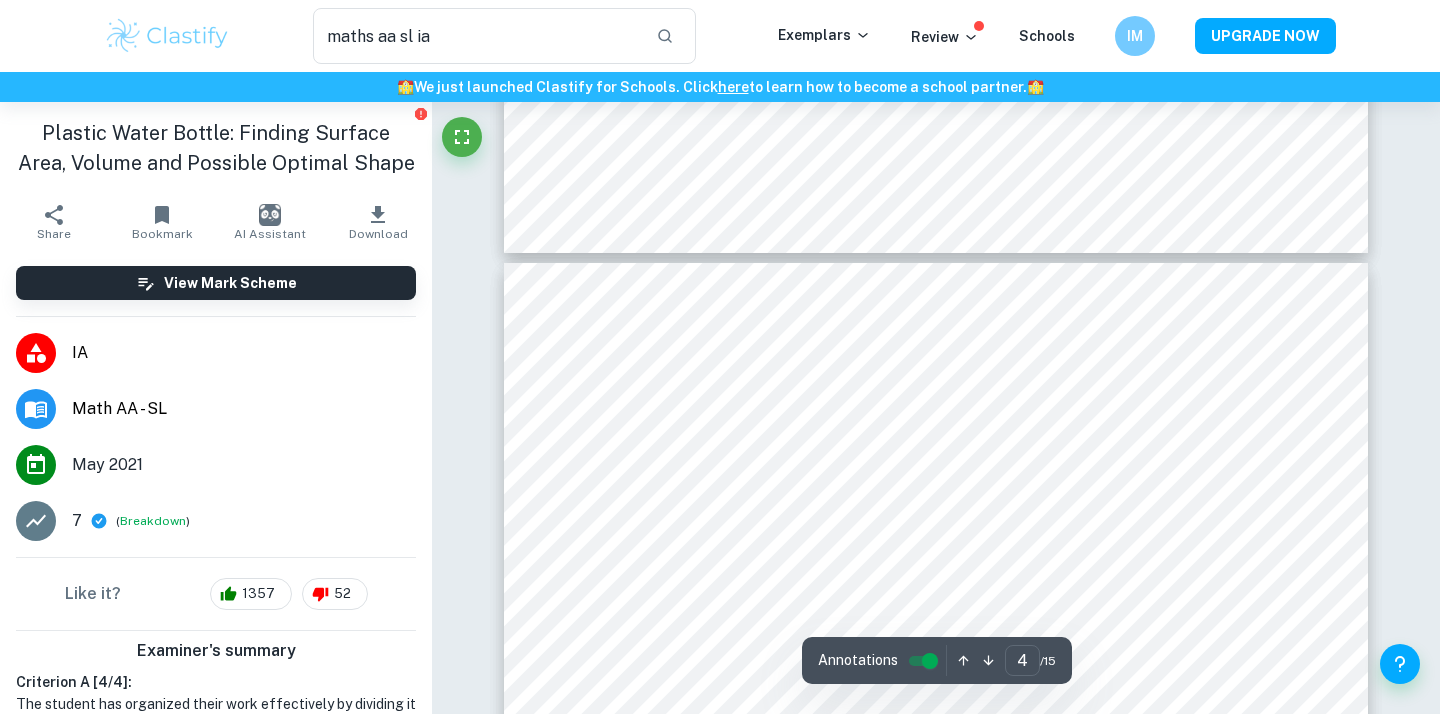 scroll, scrollTop: 4408, scrollLeft: 0, axis: vertical 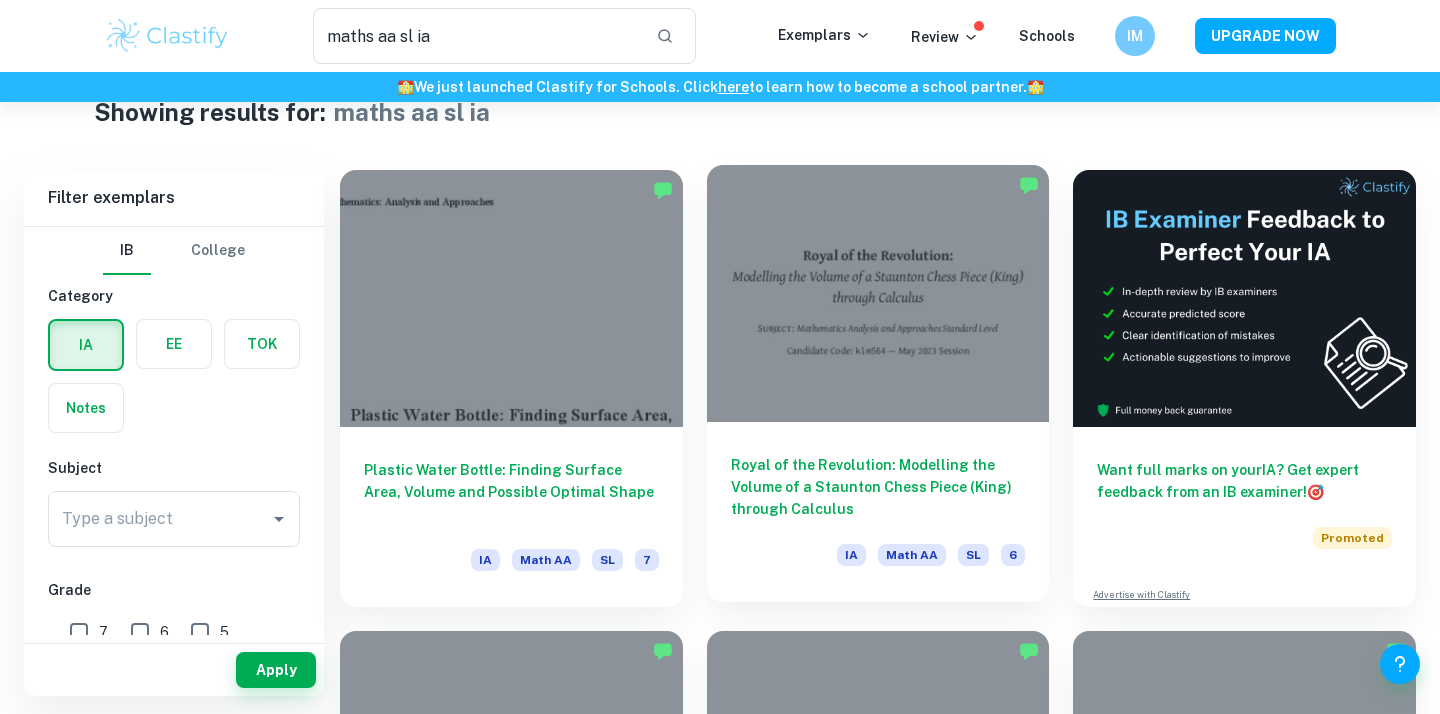 click at bounding box center (878, 293) 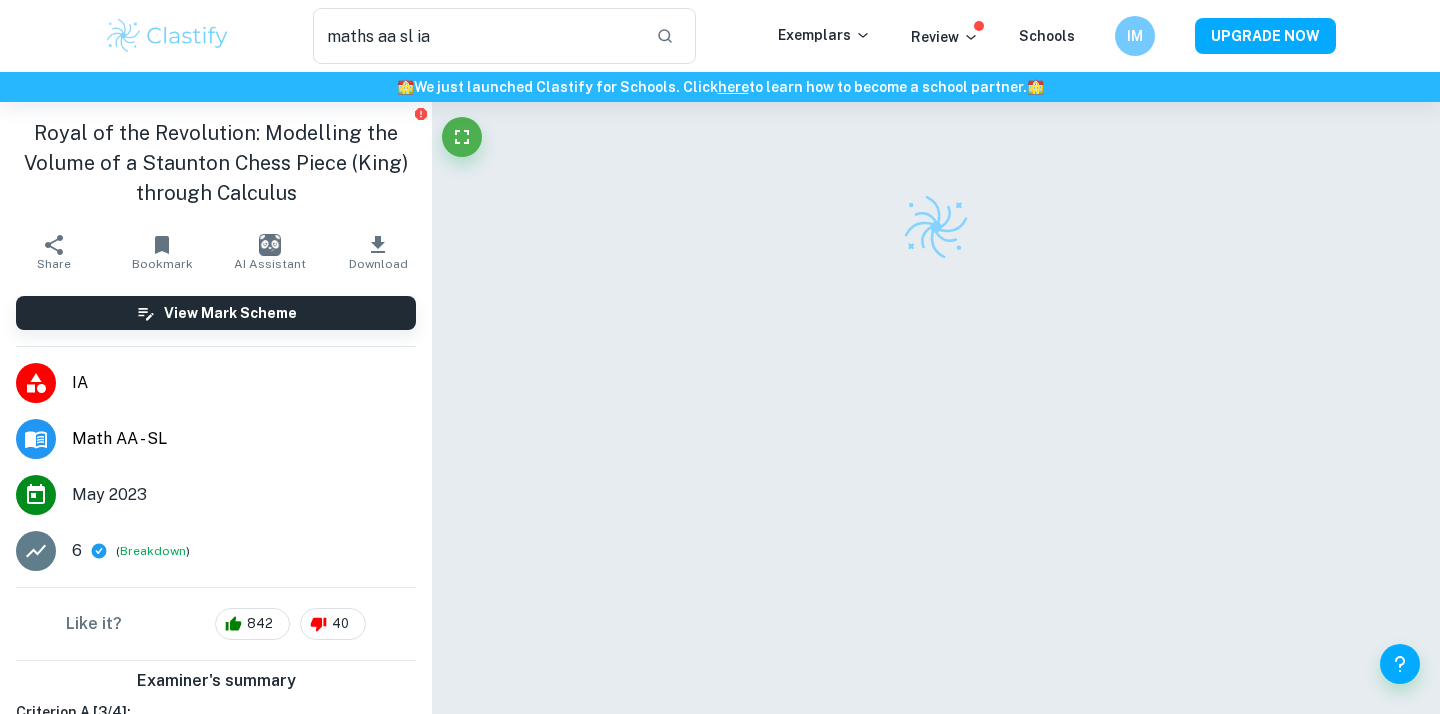 scroll, scrollTop: 40, scrollLeft: 0, axis: vertical 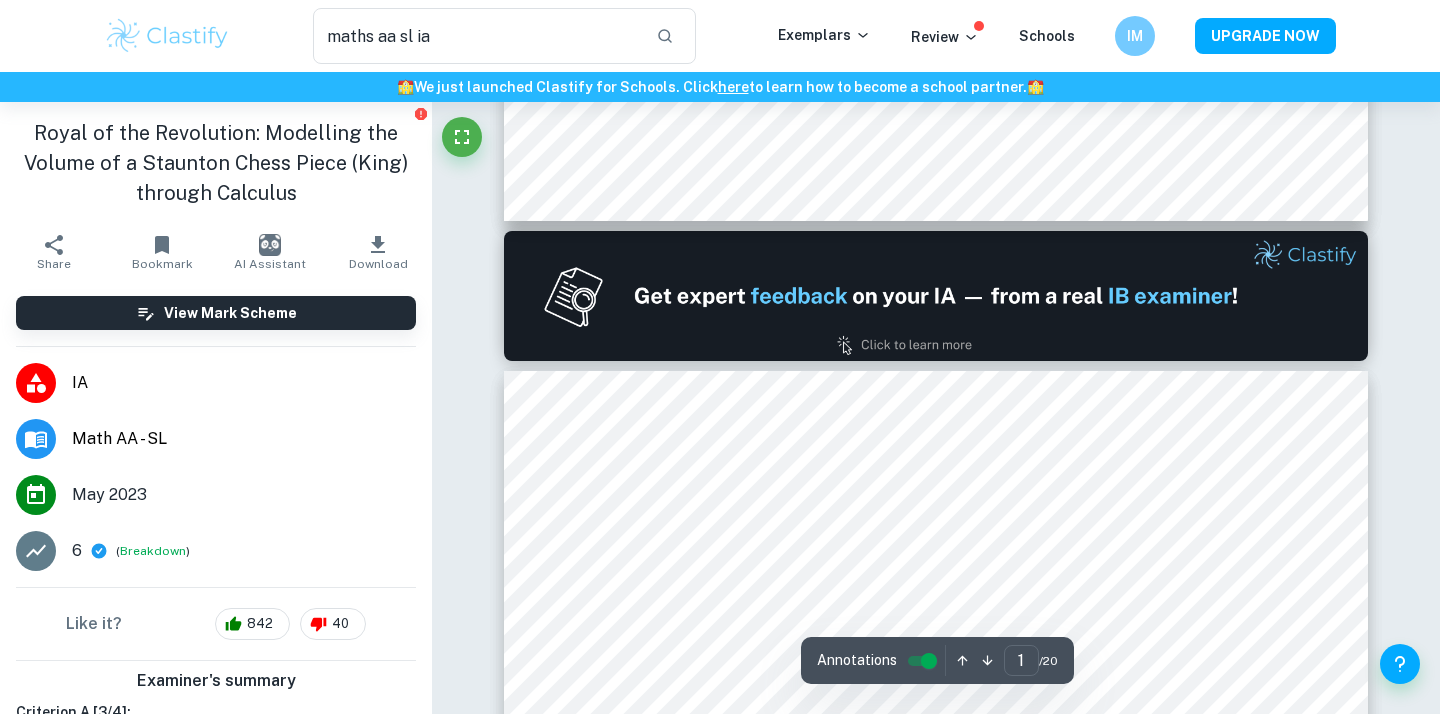 type on "2" 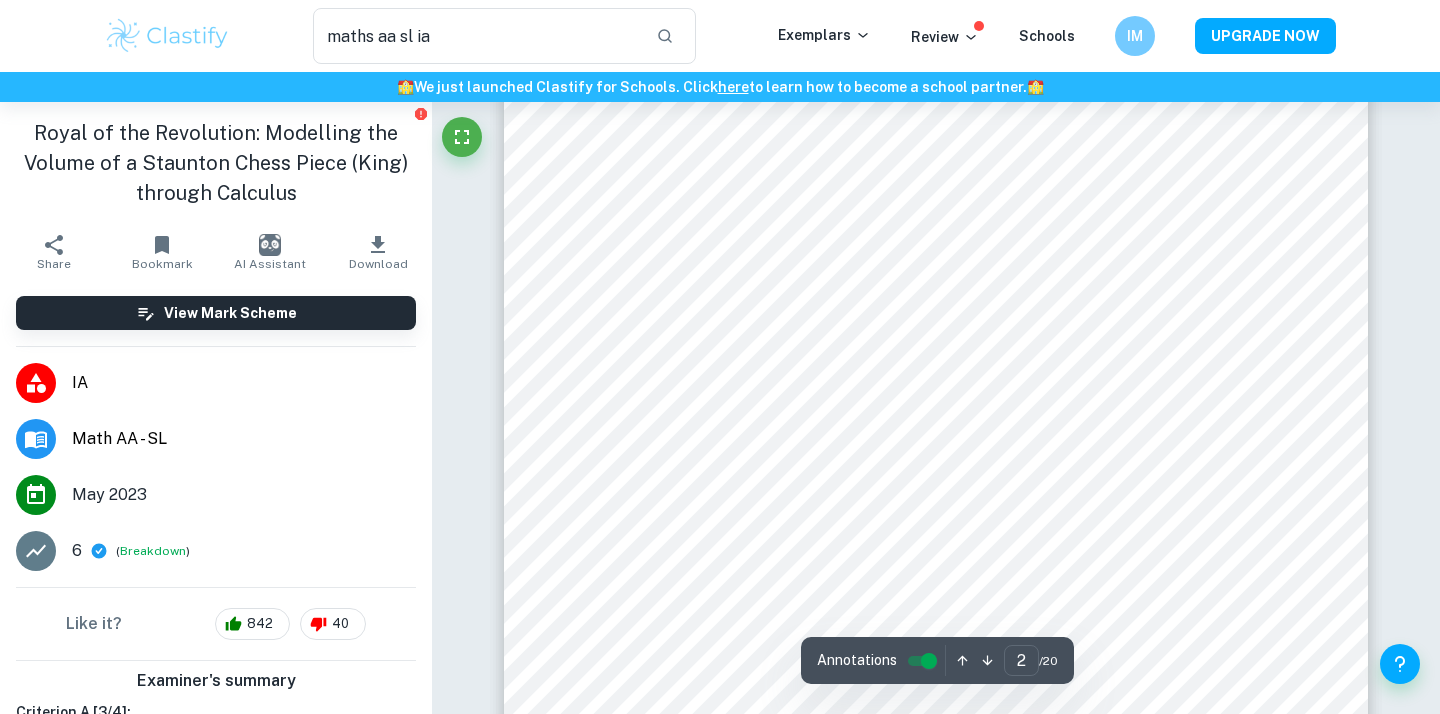 scroll, scrollTop: 1811, scrollLeft: 0, axis: vertical 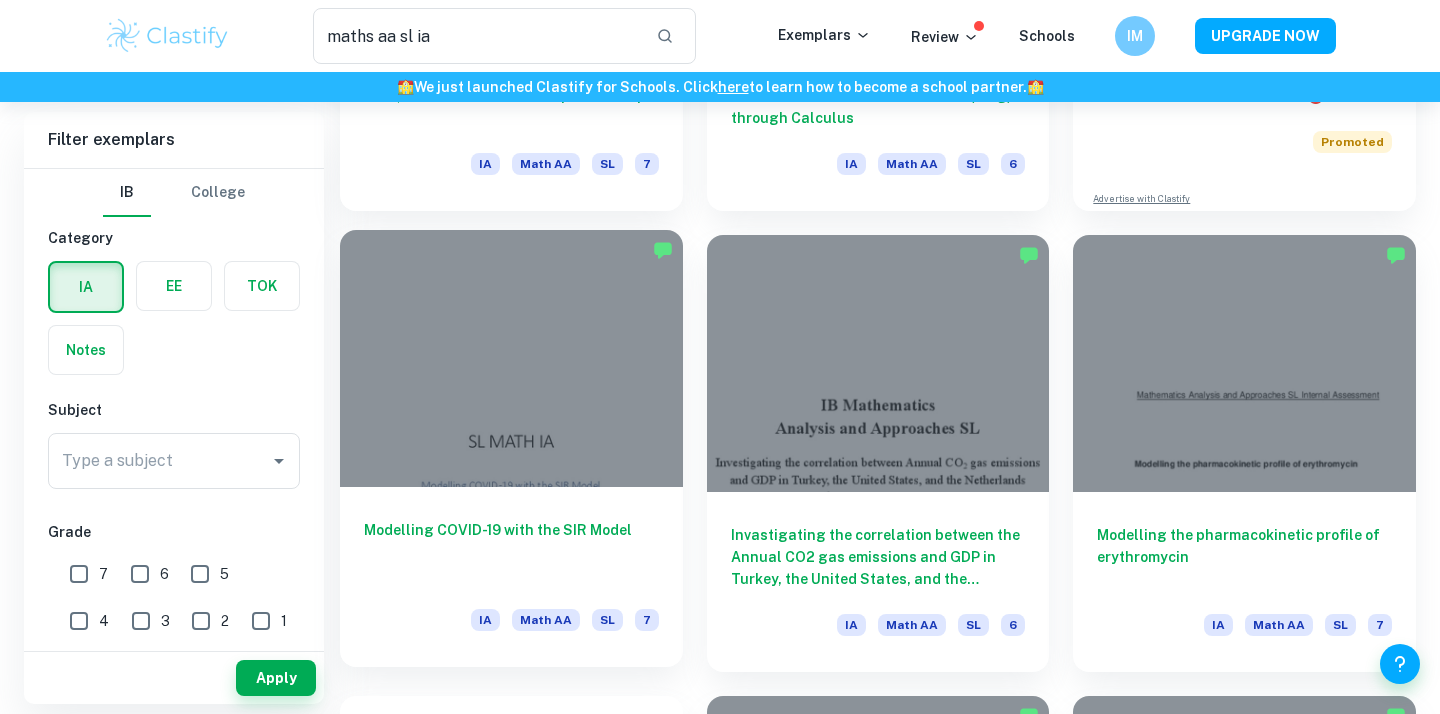 click at bounding box center [511, 358] 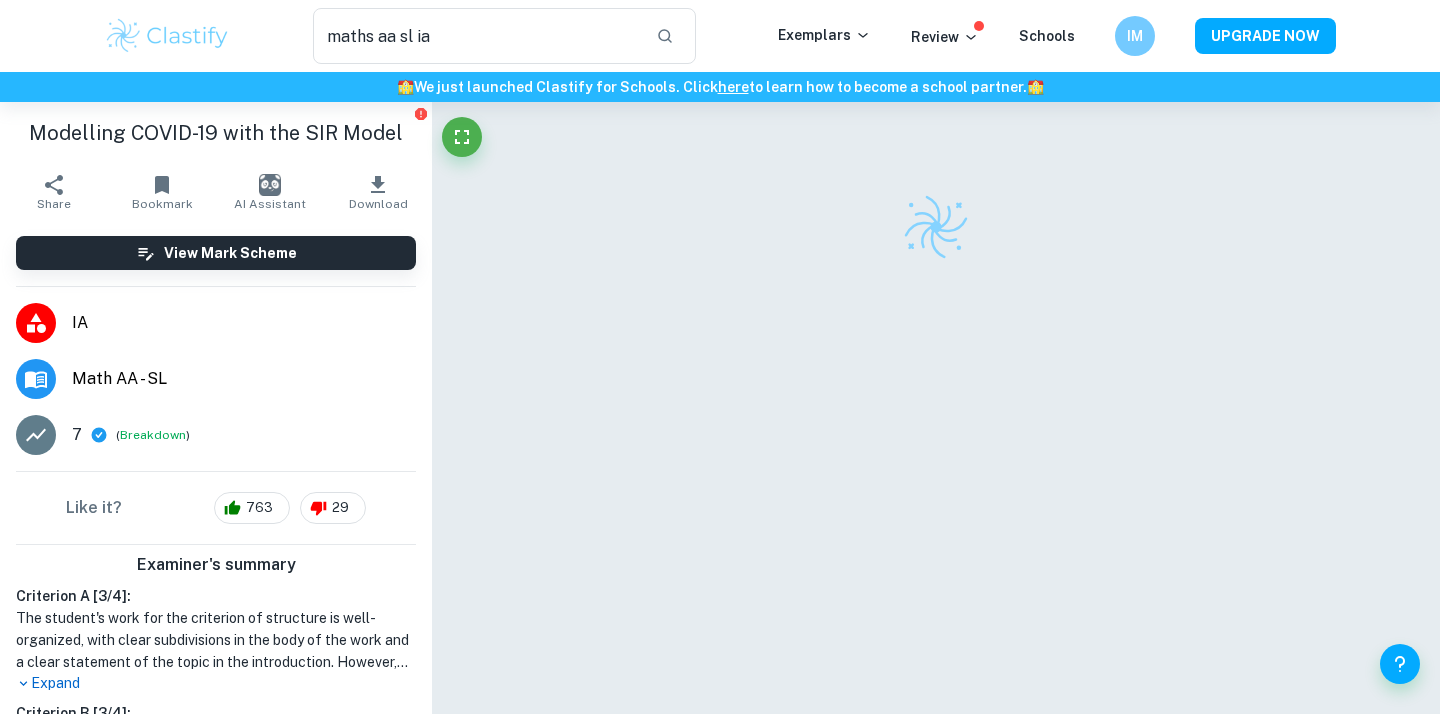 scroll, scrollTop: 79, scrollLeft: 0, axis: vertical 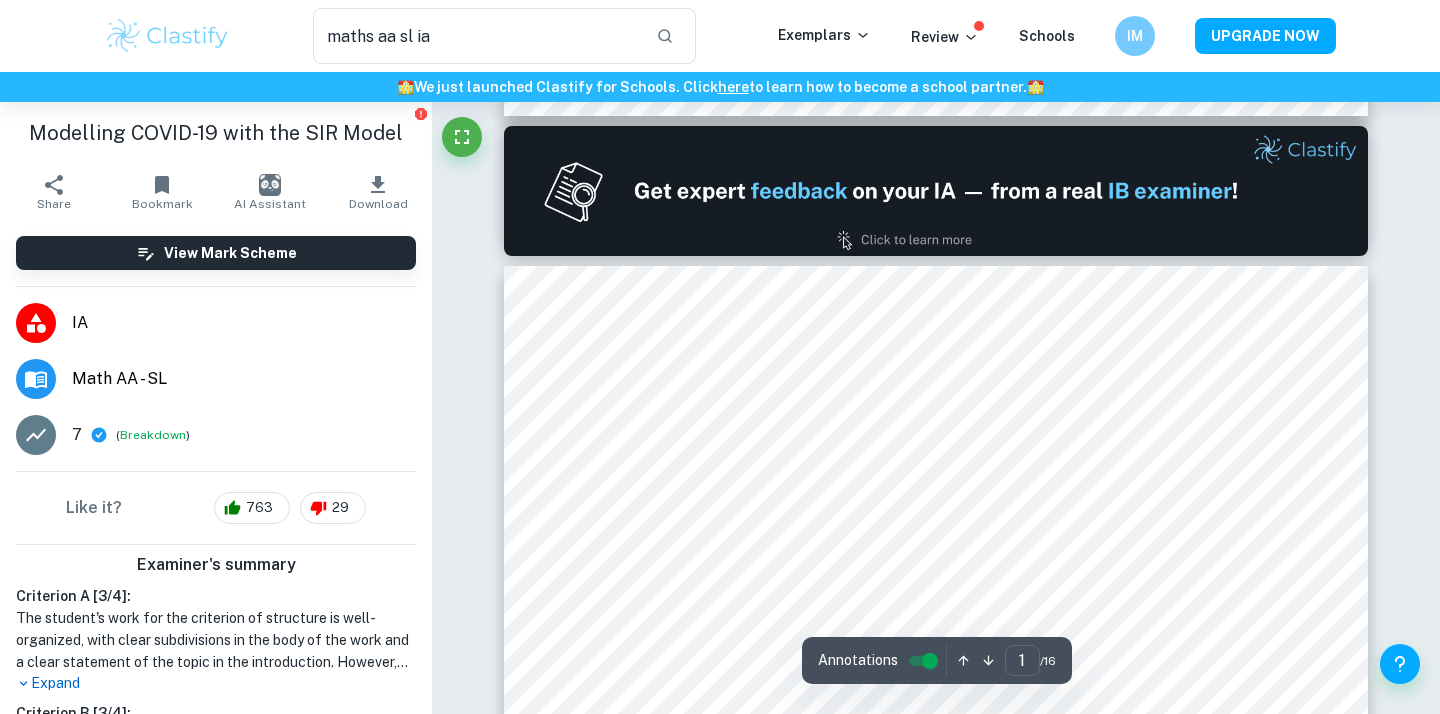type on "2" 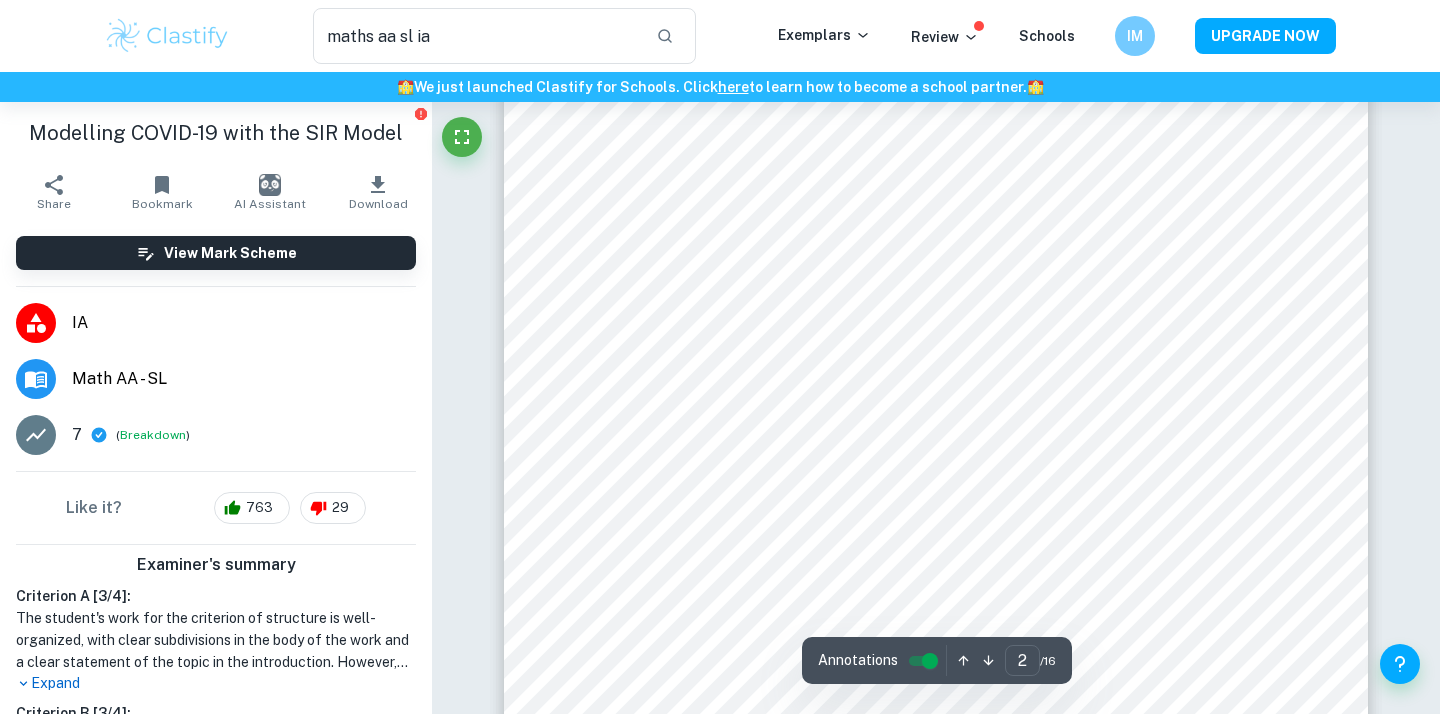 scroll, scrollTop: 1359, scrollLeft: 0, axis: vertical 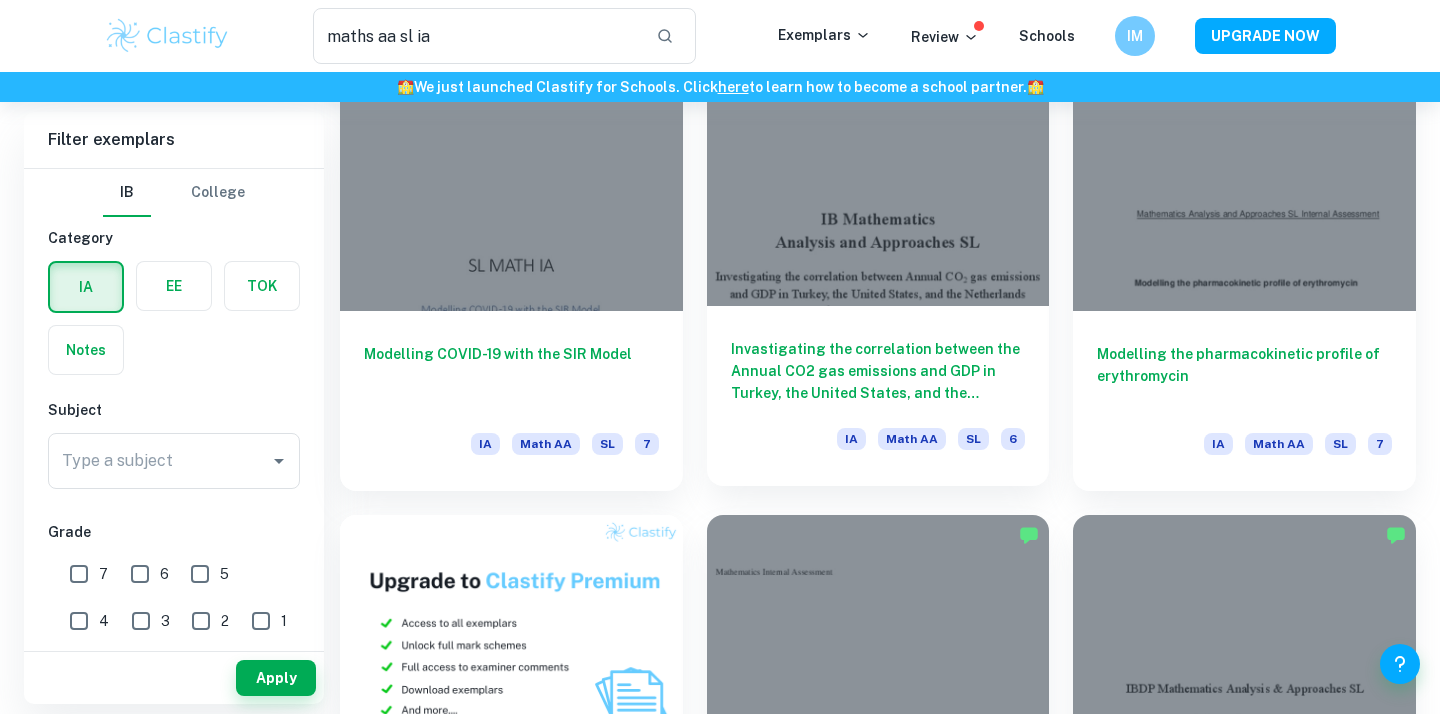 click at bounding box center (878, 177) 